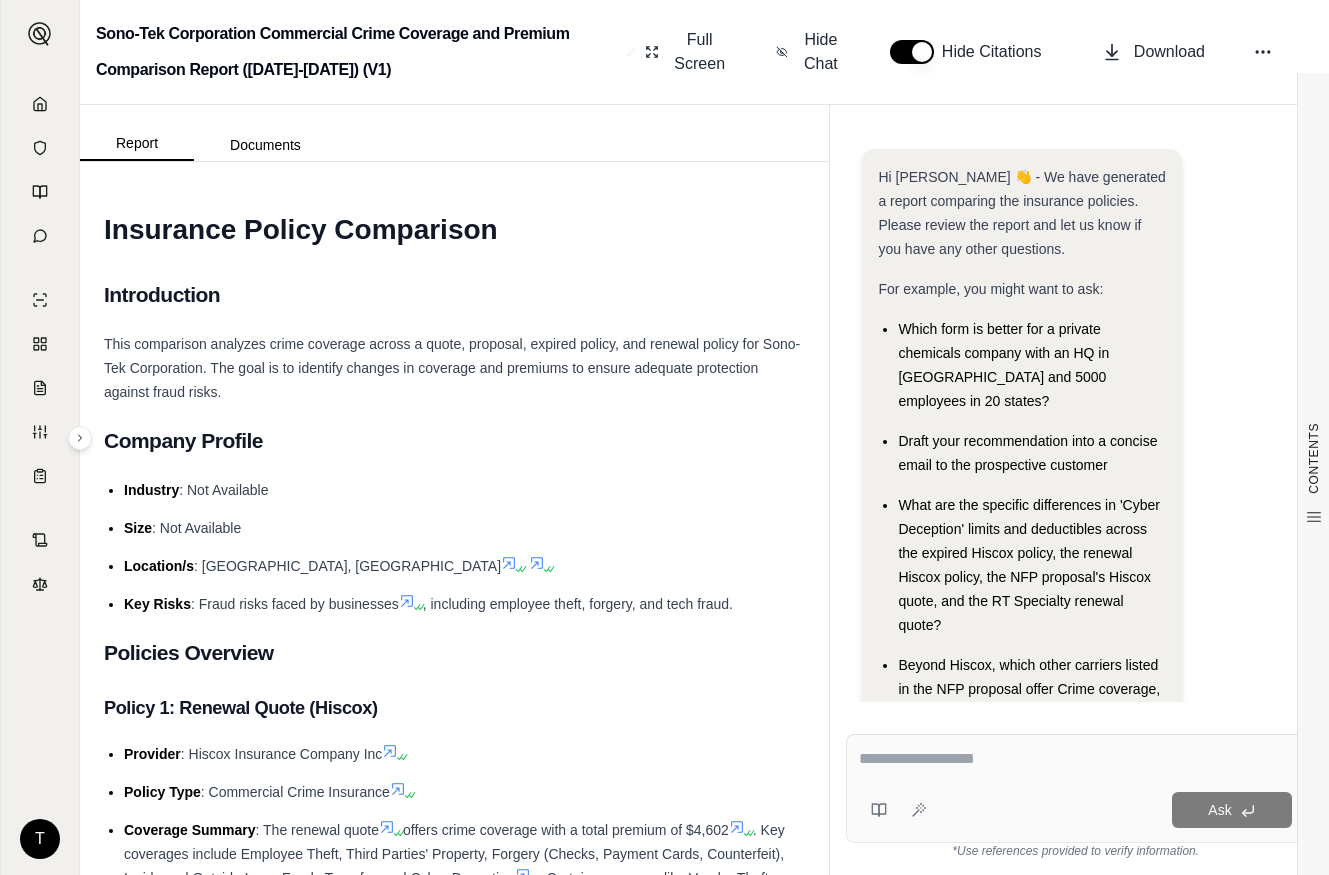 scroll, scrollTop: 0, scrollLeft: 0, axis: both 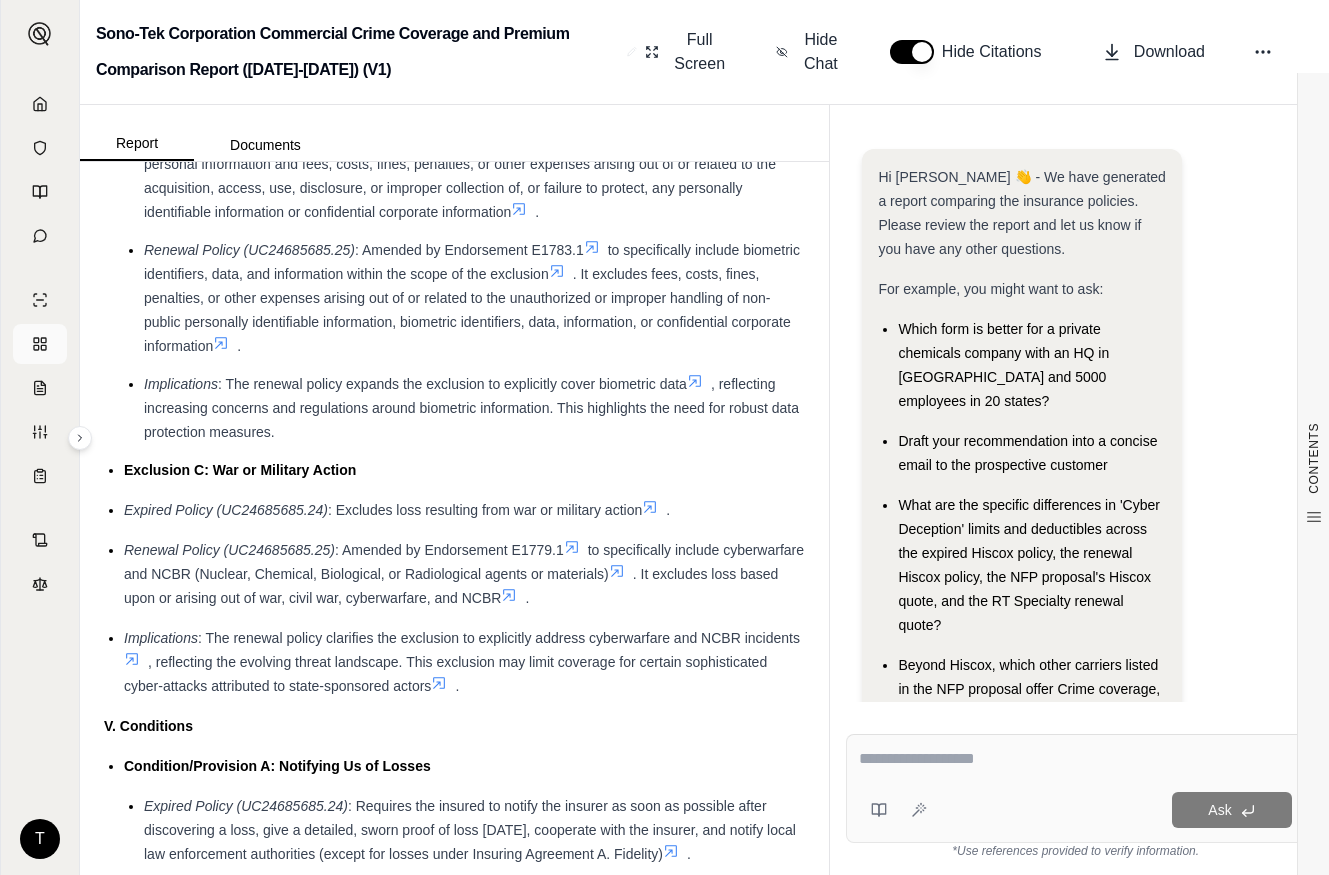 click at bounding box center [40, 344] 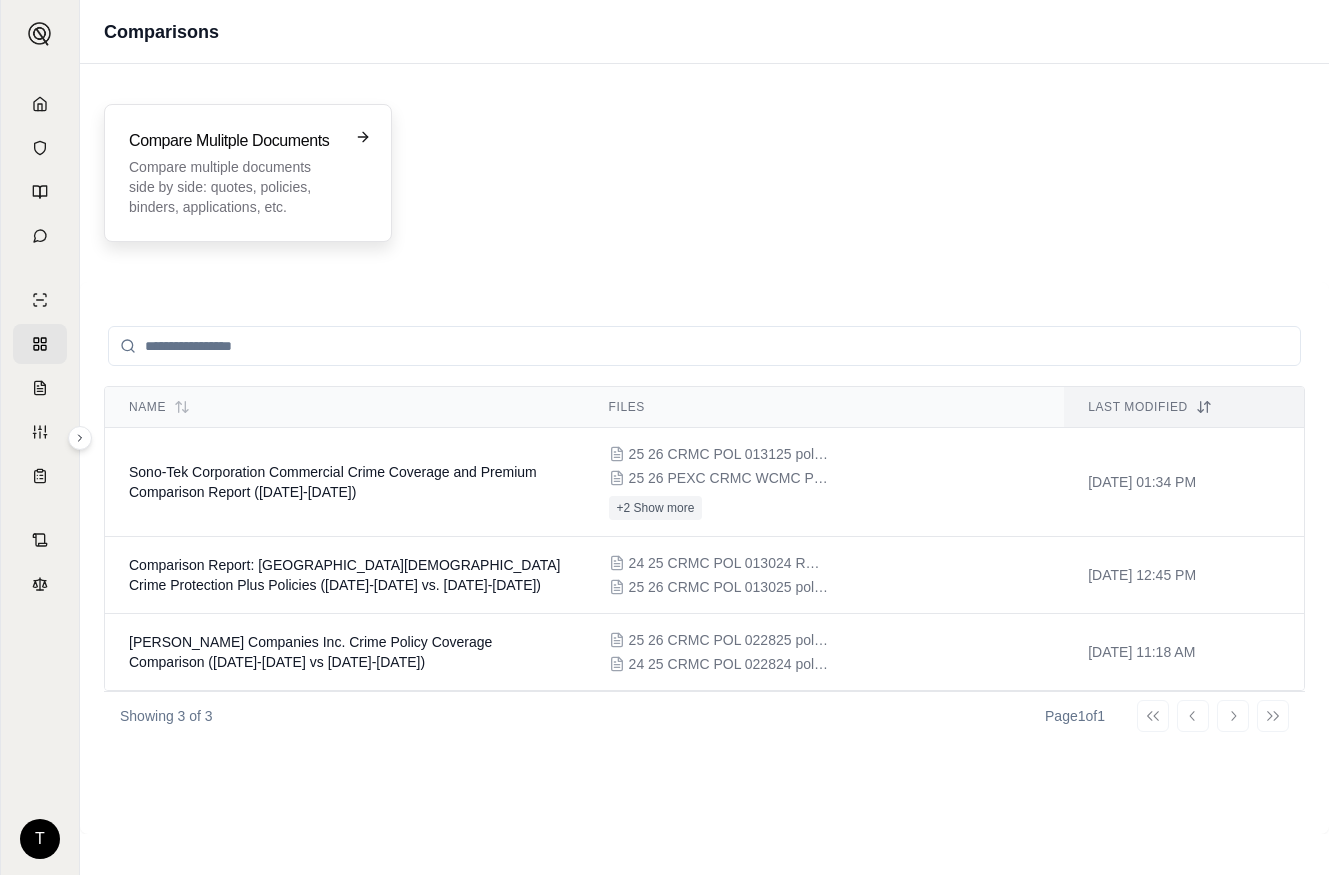 click on "Compare multiple documents side by side: quotes, policies, binders, applications, etc." at bounding box center (234, 187) 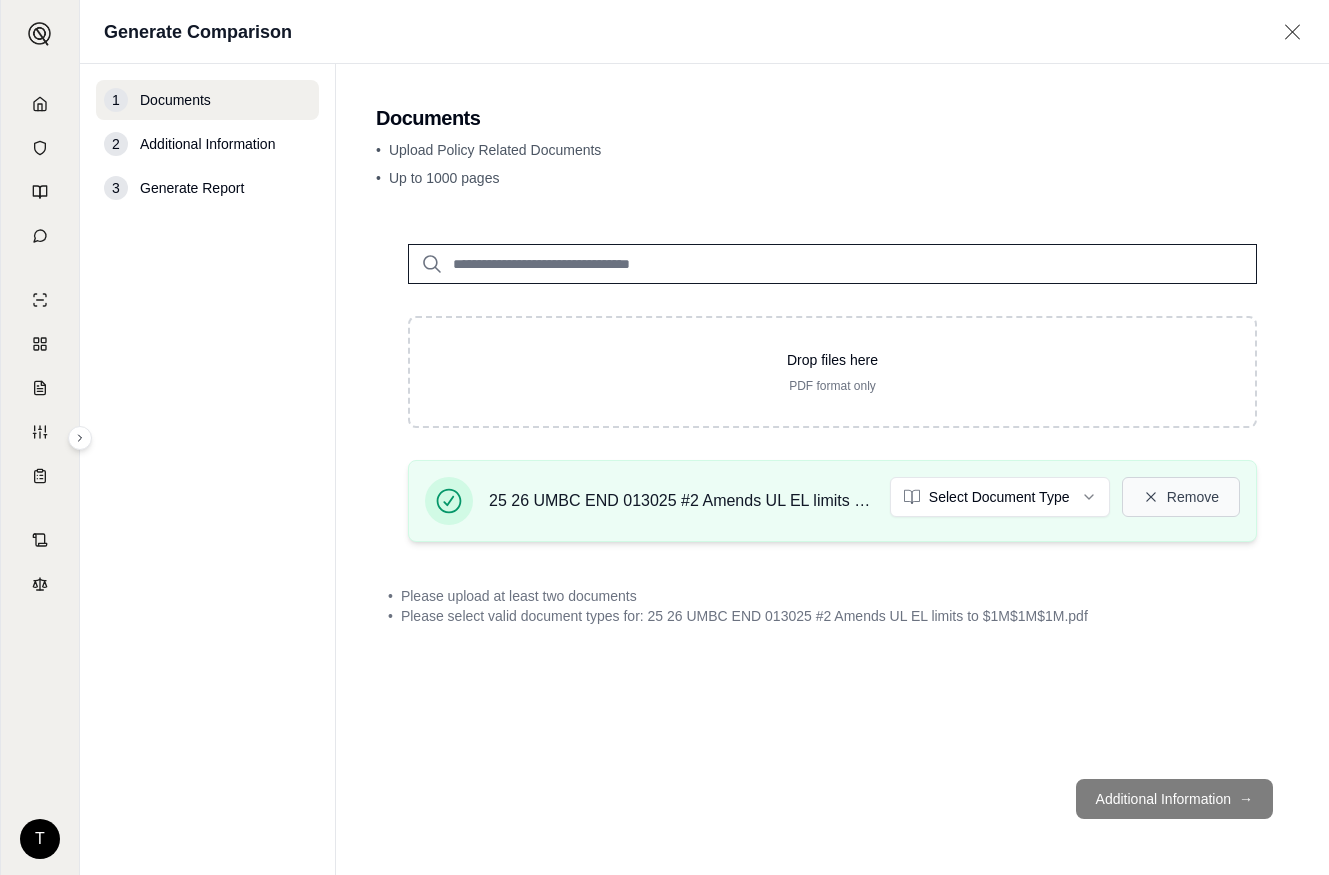 click on "Remove" at bounding box center (1181, 497) 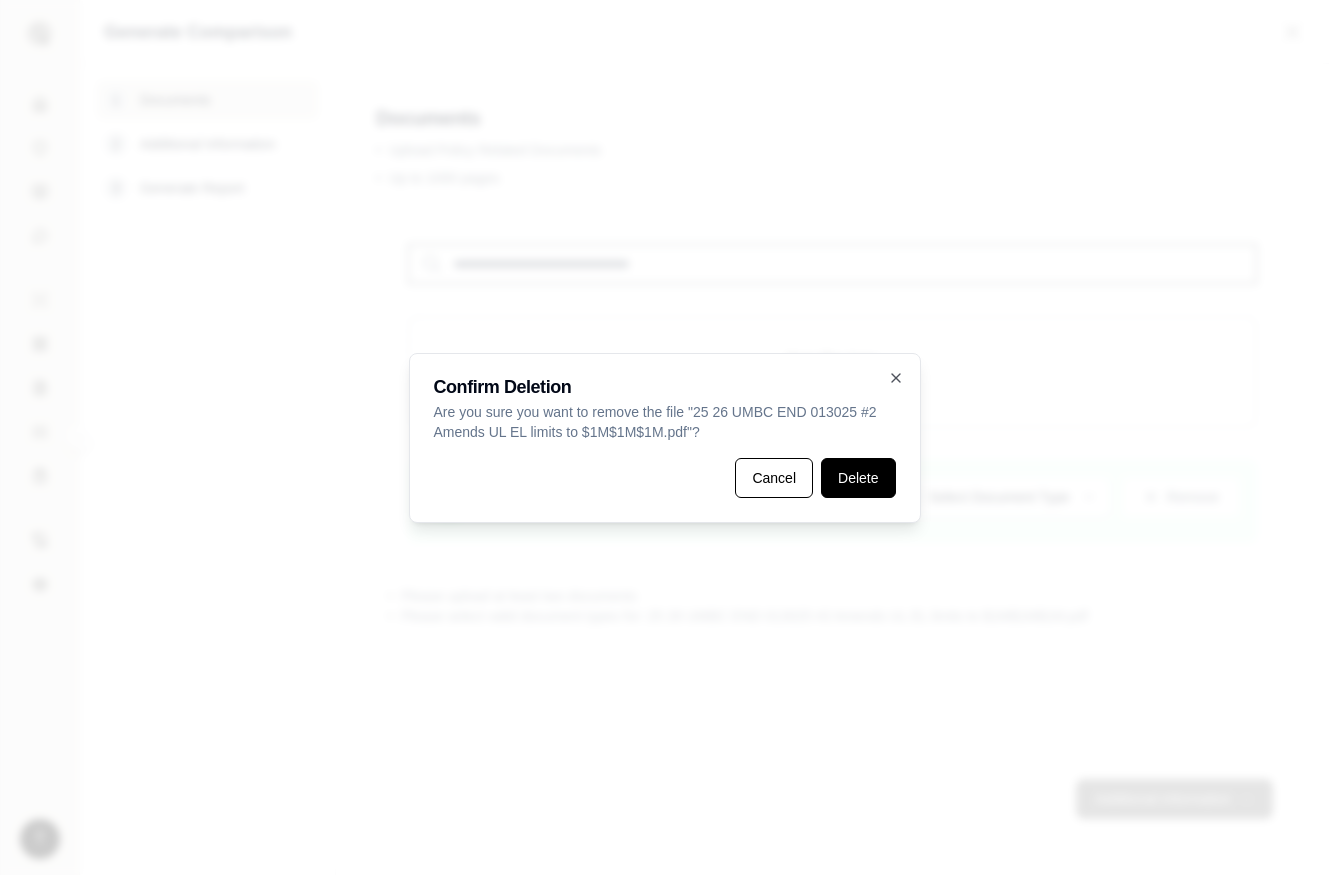 click on "Delete" at bounding box center [858, 478] 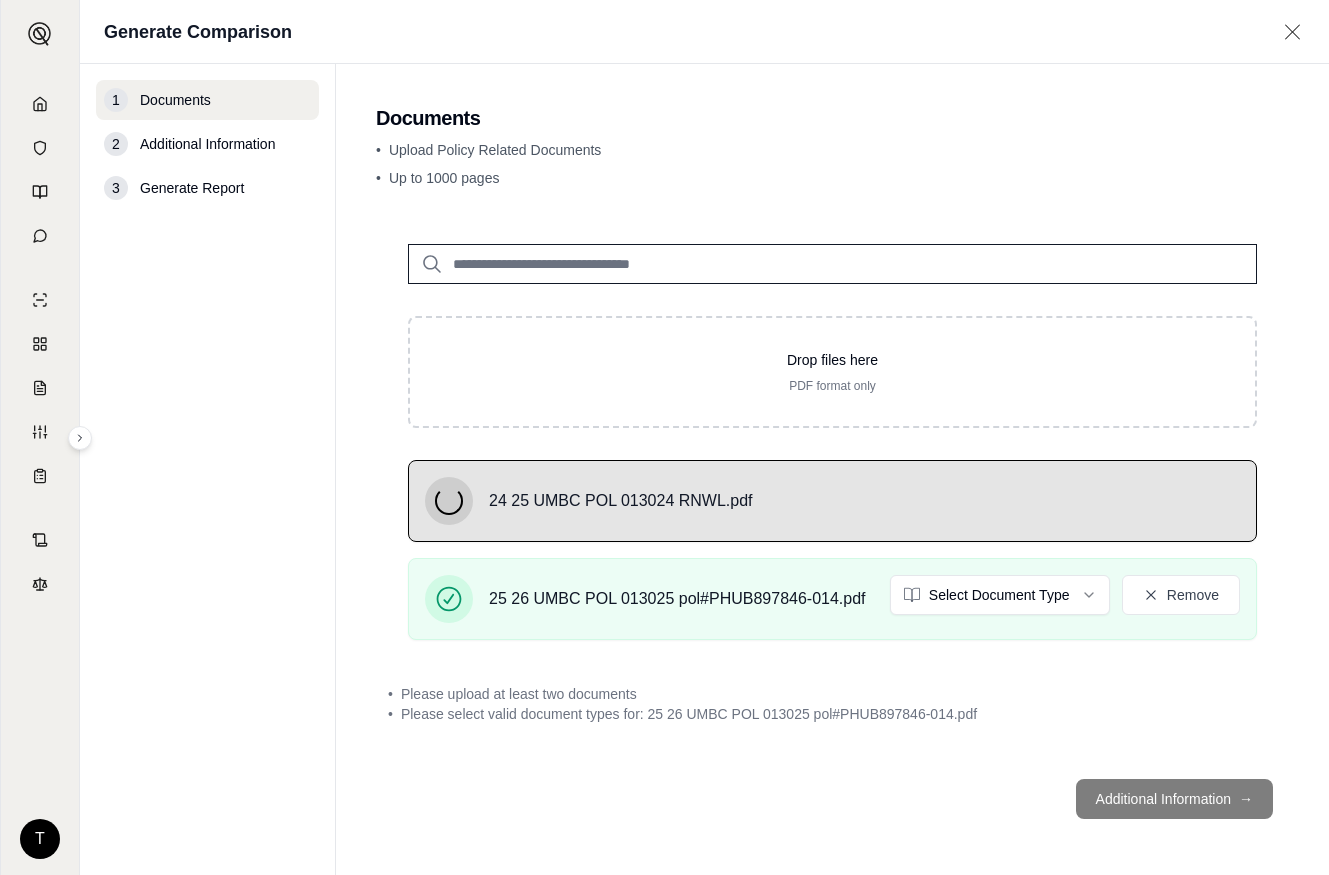 click on "T Generate Comparison 1 Documents 2 Additional Information 3 Generate Report Documents • Upload Policy Related Documents • Up to 1000 pages Drop files here PDF format only 24 25 UMBC POL 013024 RNWL.pdf 25 26 UMBC POL 013025 pol#PHUB897846-014.pdf Select Document Type Remove • Please upload at least two documents • Please select valid document types for: 25 26 UMBC POL 013025 pol#PHUB897846-014.pdf Additional Information →" at bounding box center (664, 437) 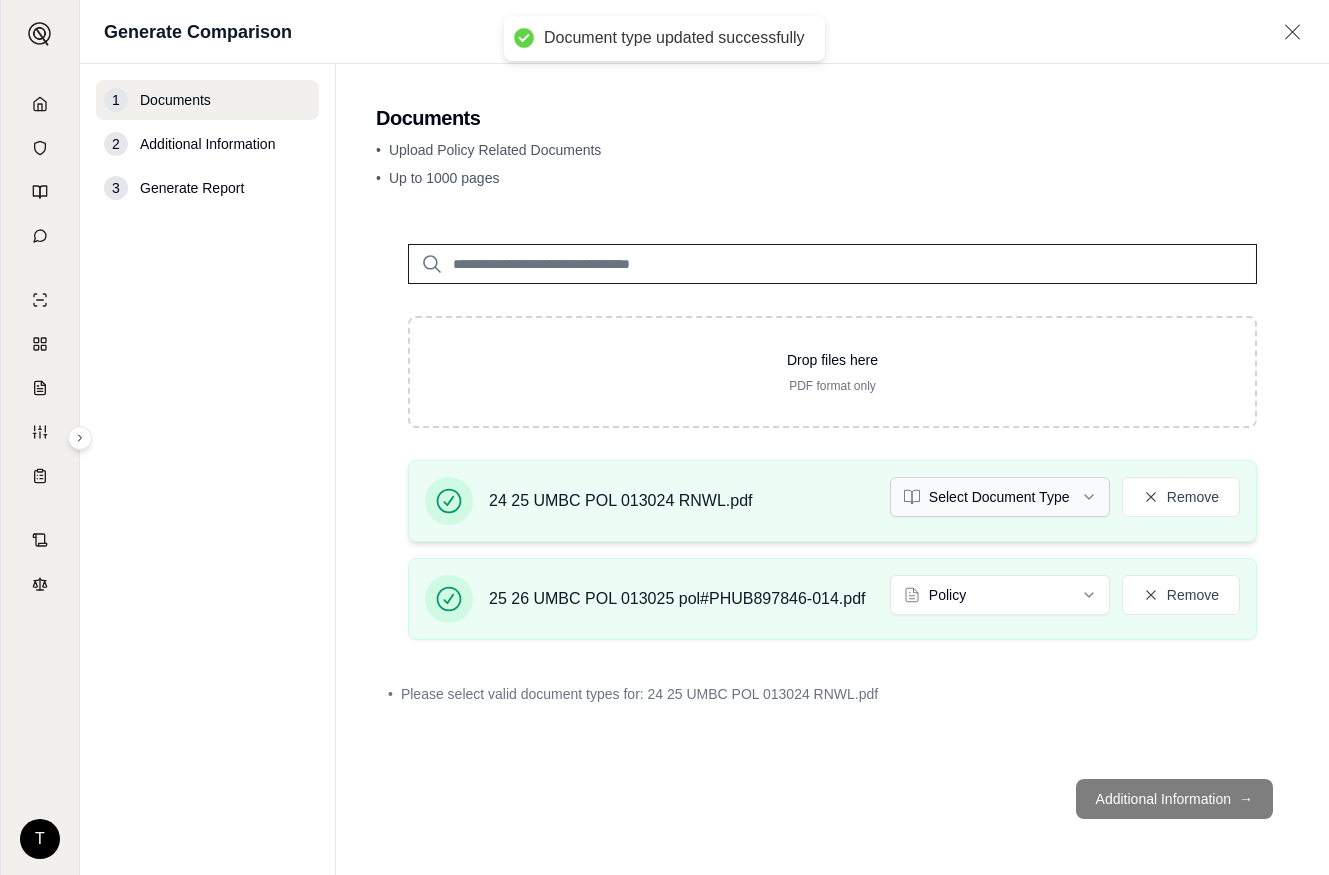 click on "Document type updated successfully T Generate Comparison 1 Documents 2 Additional Information 3 Generate Report Documents • Upload Policy Related Documents • Up to 1000 pages Drop files here PDF format only 24 25 UMBC POL 013024 RNWL.pdf Select Document Type Remove 25 26 UMBC POL 013025 pol#PHUB897846-014.pdf Policy Remove • Please select valid document types for: 24 25 UMBC POL 013024 RNWL.pdf Additional Information →" at bounding box center [664, 437] 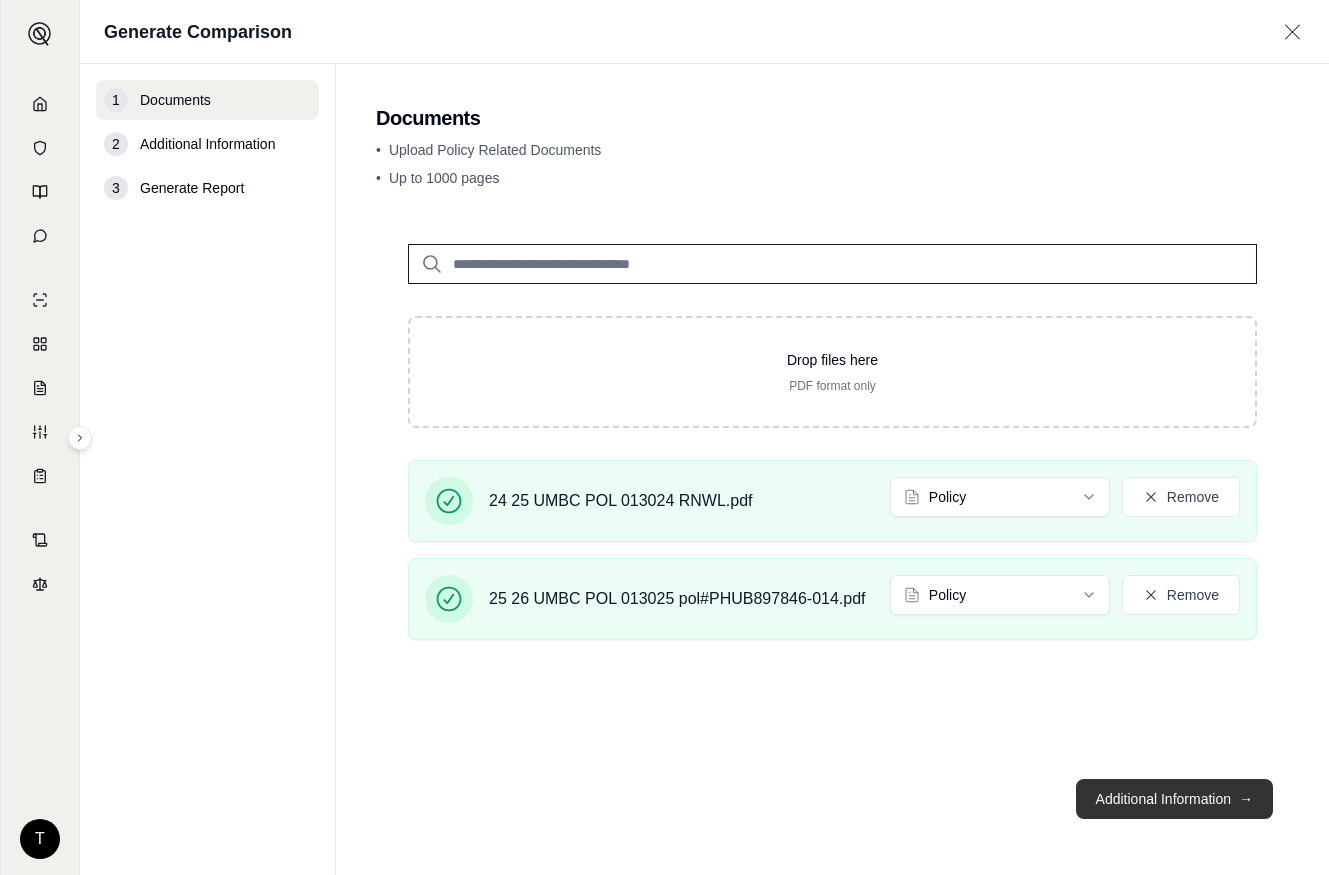 click on "Additional Information →" at bounding box center (1174, 799) 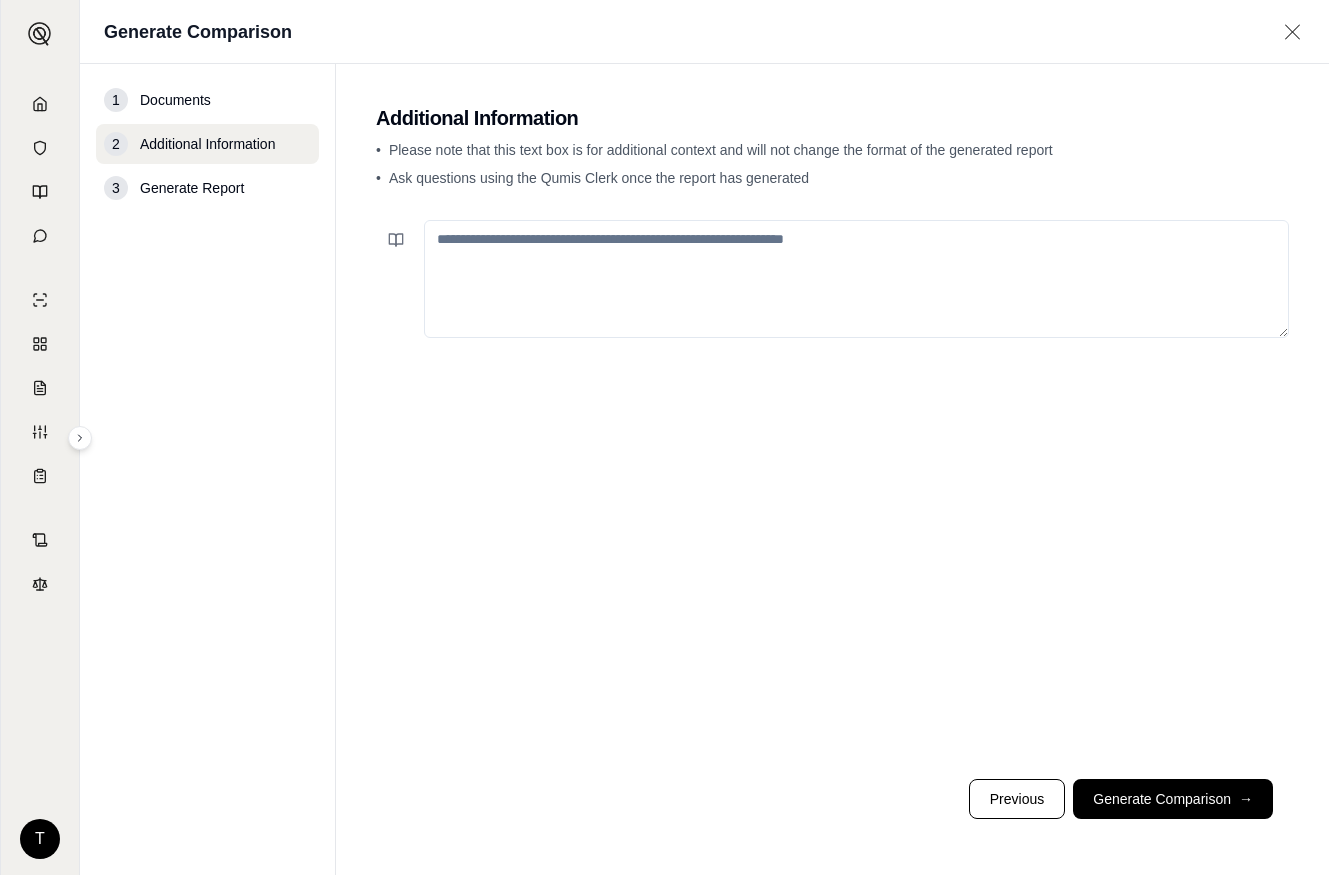click at bounding box center [856, 279] 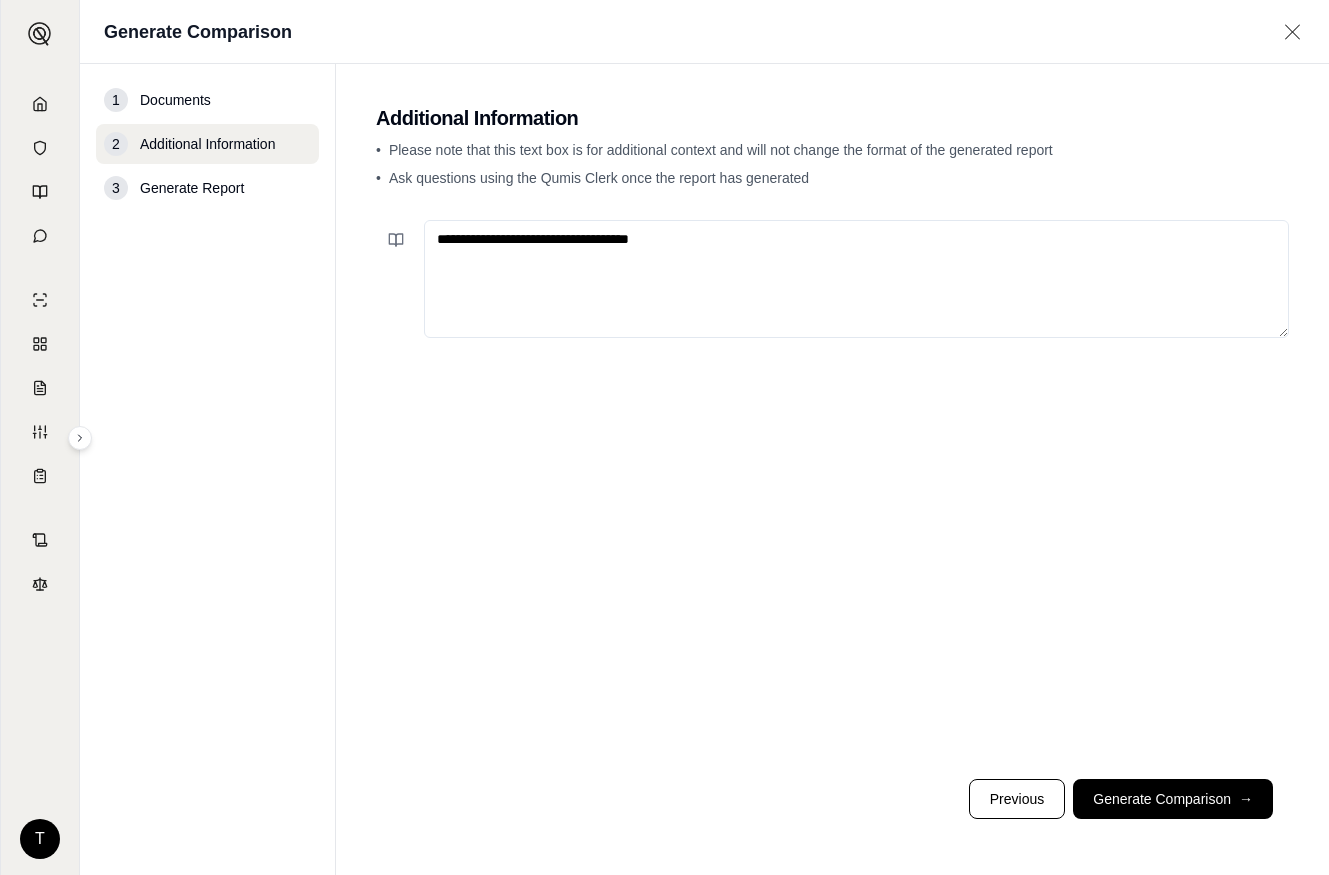 click on "**********" at bounding box center [856, 279] 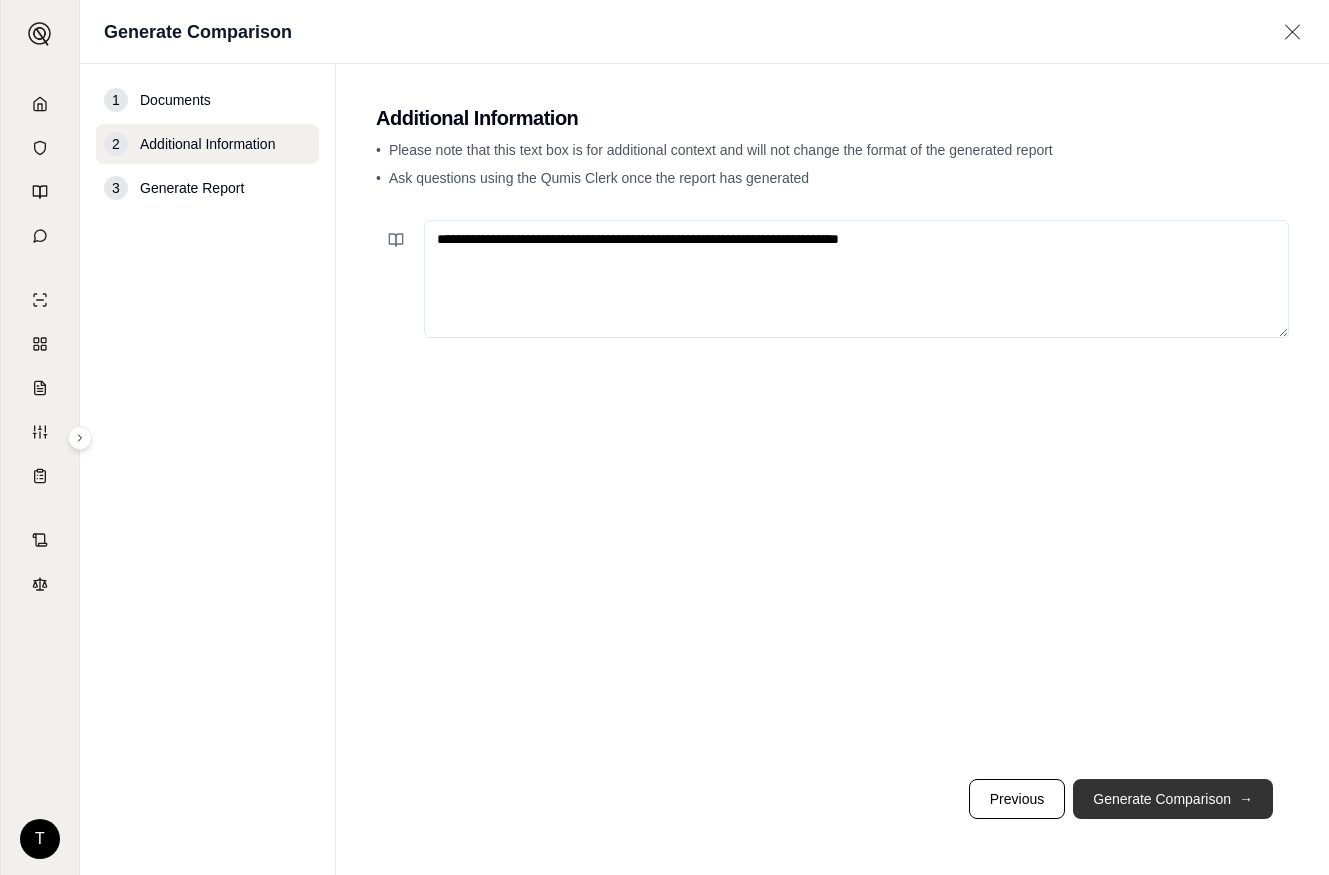 type on "**********" 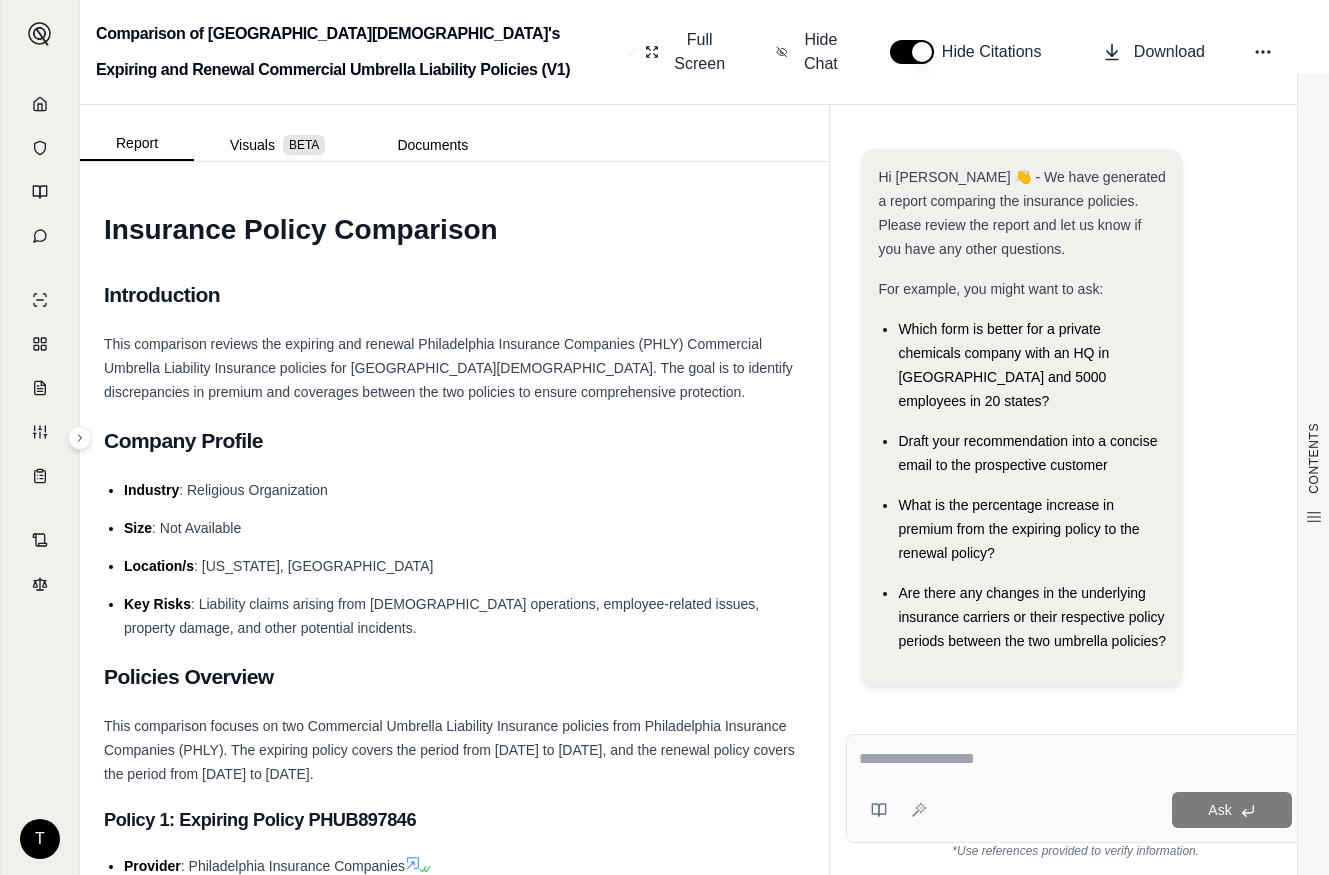 drag, startPoint x: 1178, startPoint y: 300, endPoint x: 1195, endPoint y: 312, distance: 20.808653 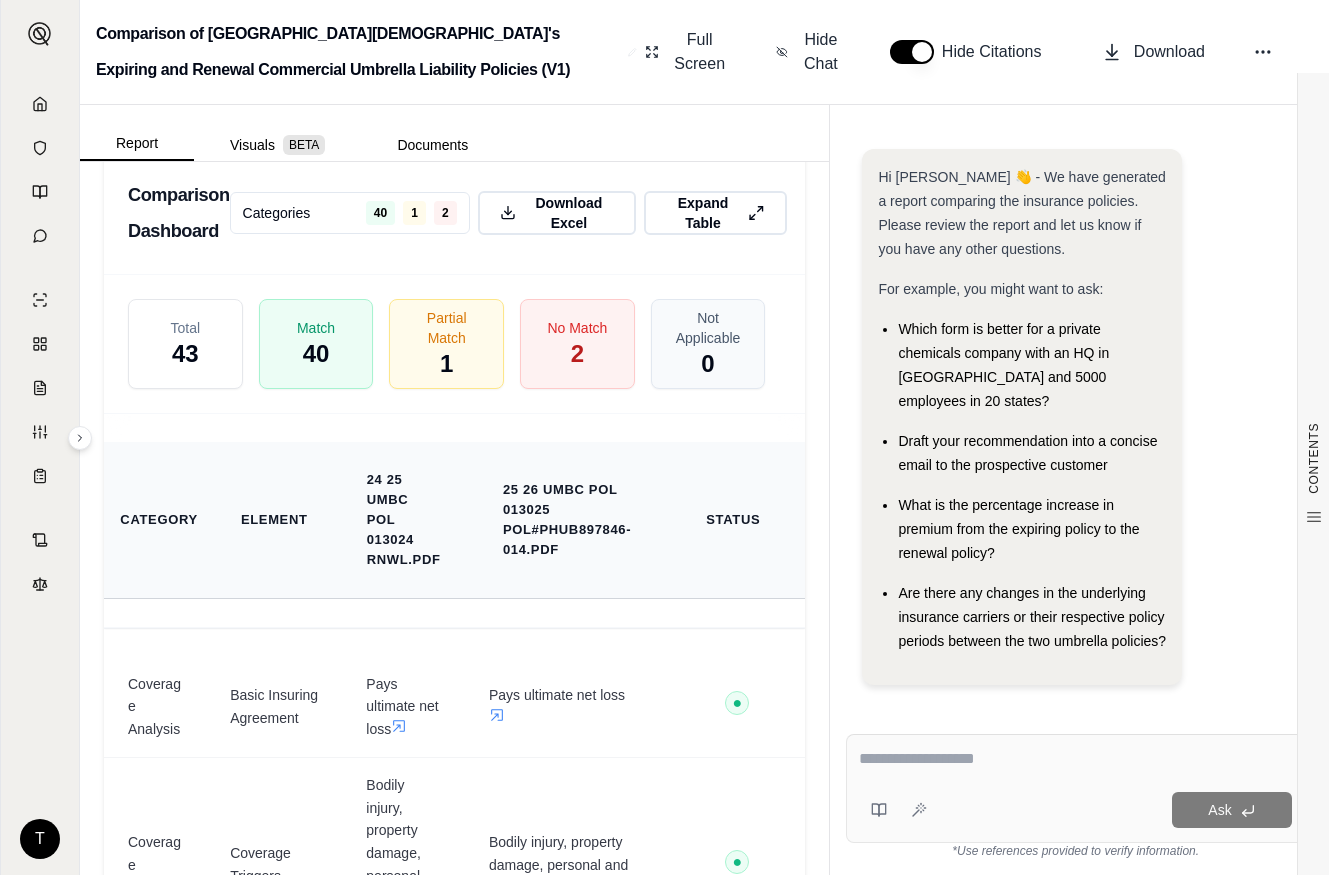 scroll, scrollTop: 5500, scrollLeft: 0, axis: vertical 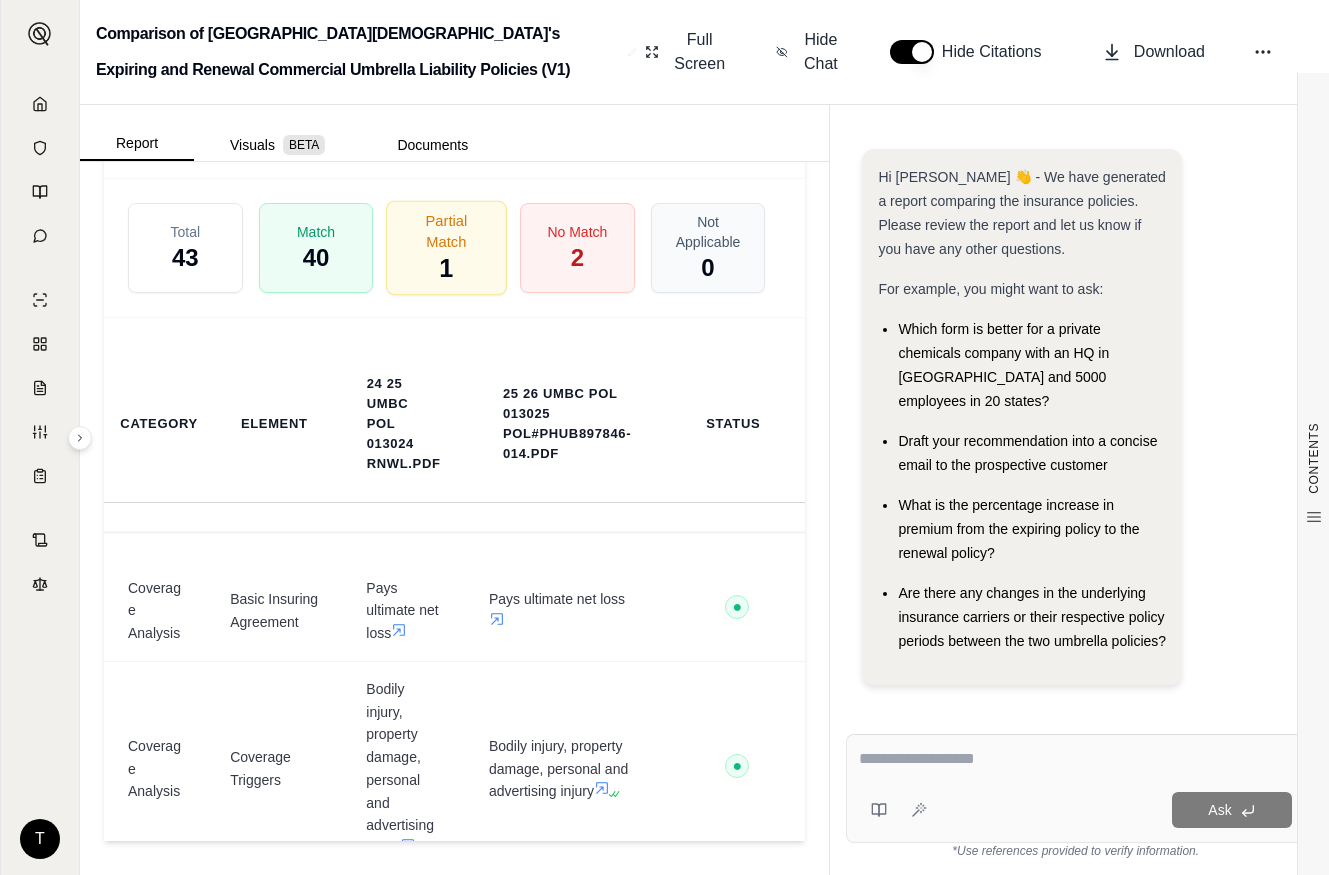 click on "Partial Match" at bounding box center [446, 231] 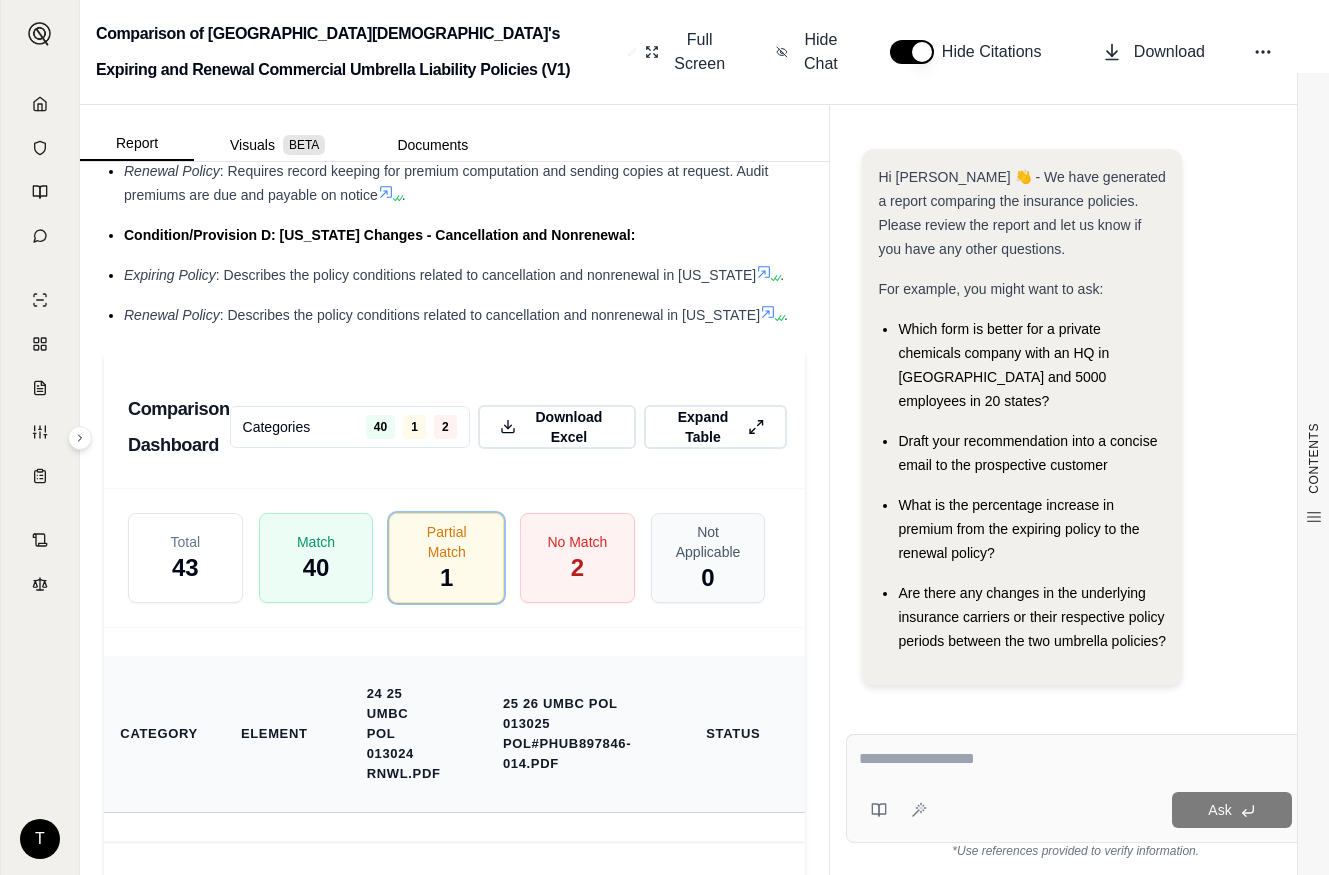 scroll, scrollTop: 5162, scrollLeft: 0, axis: vertical 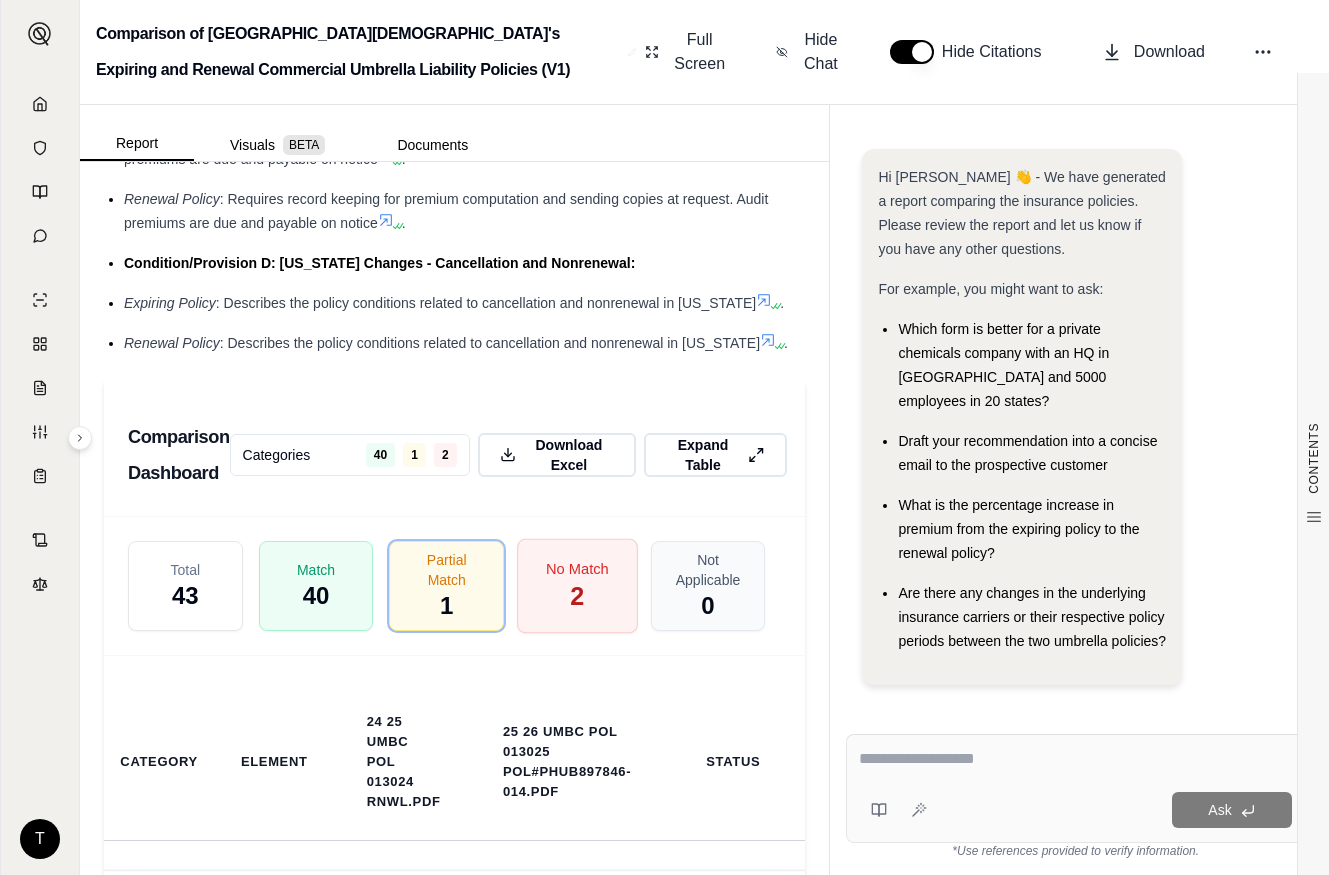 click on "No Match" at bounding box center [577, 568] 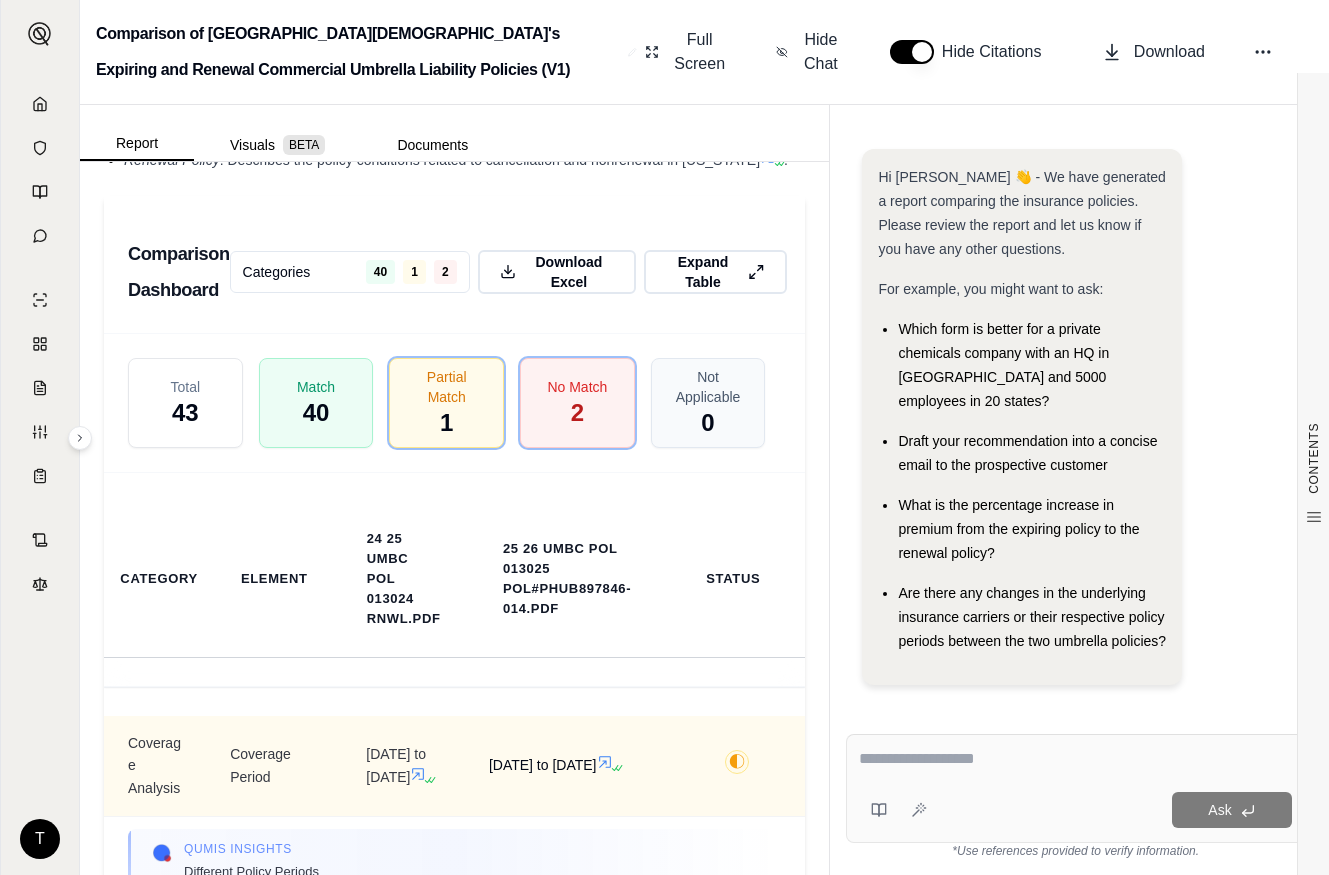 scroll, scrollTop: 5362, scrollLeft: 0, axis: vertical 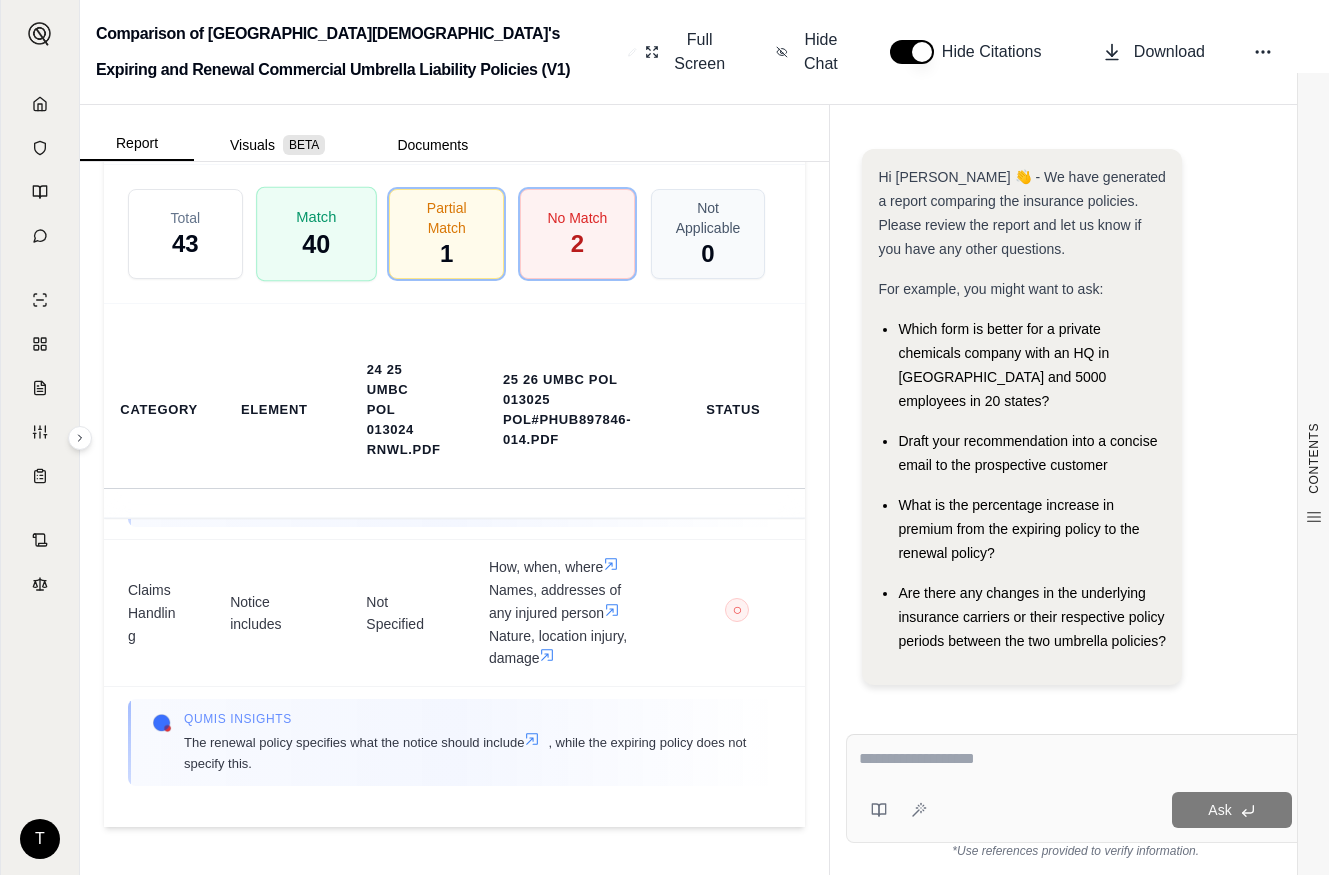 click on "Match 40" at bounding box center [316, 233] 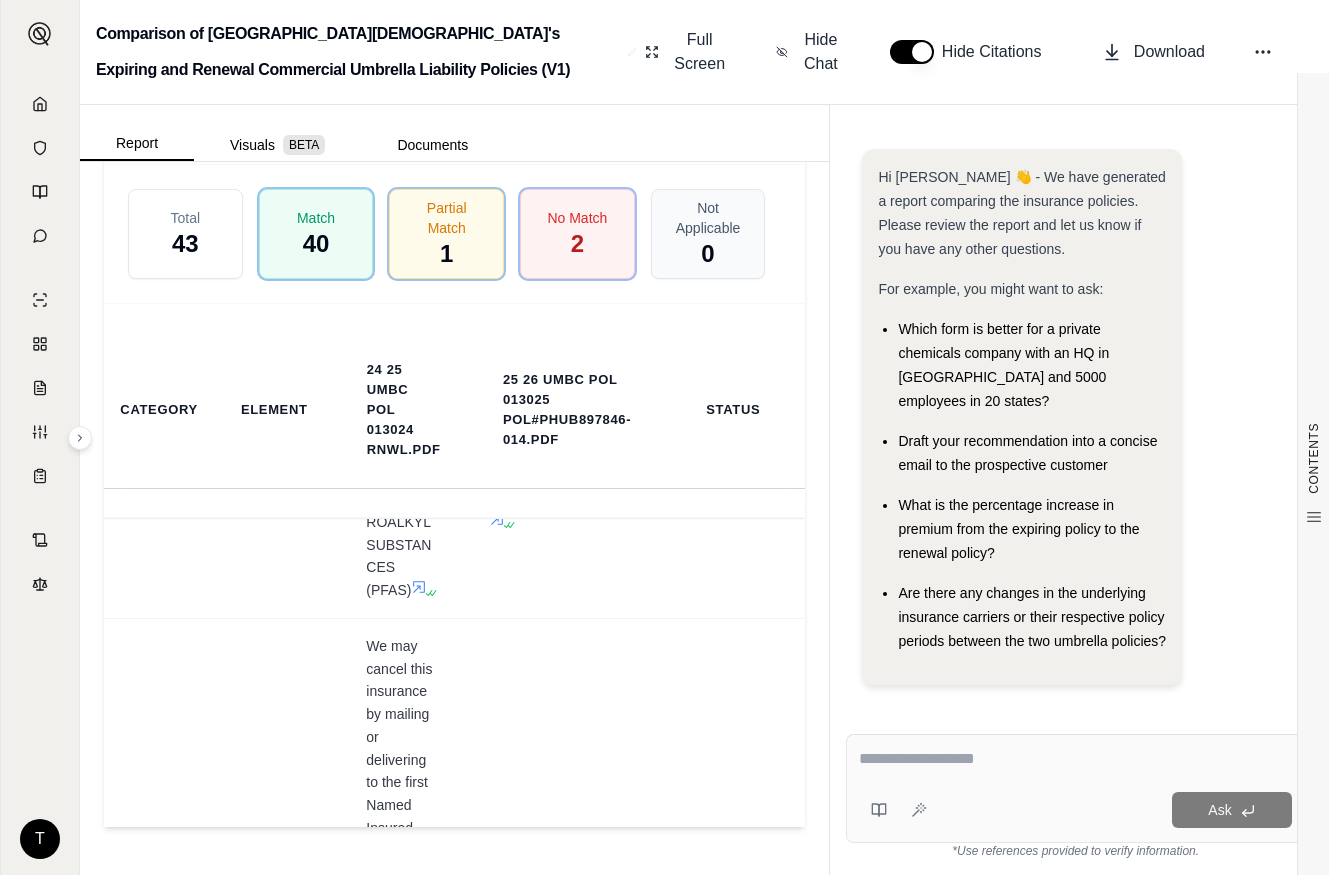 scroll, scrollTop: 2838, scrollLeft: 0, axis: vertical 